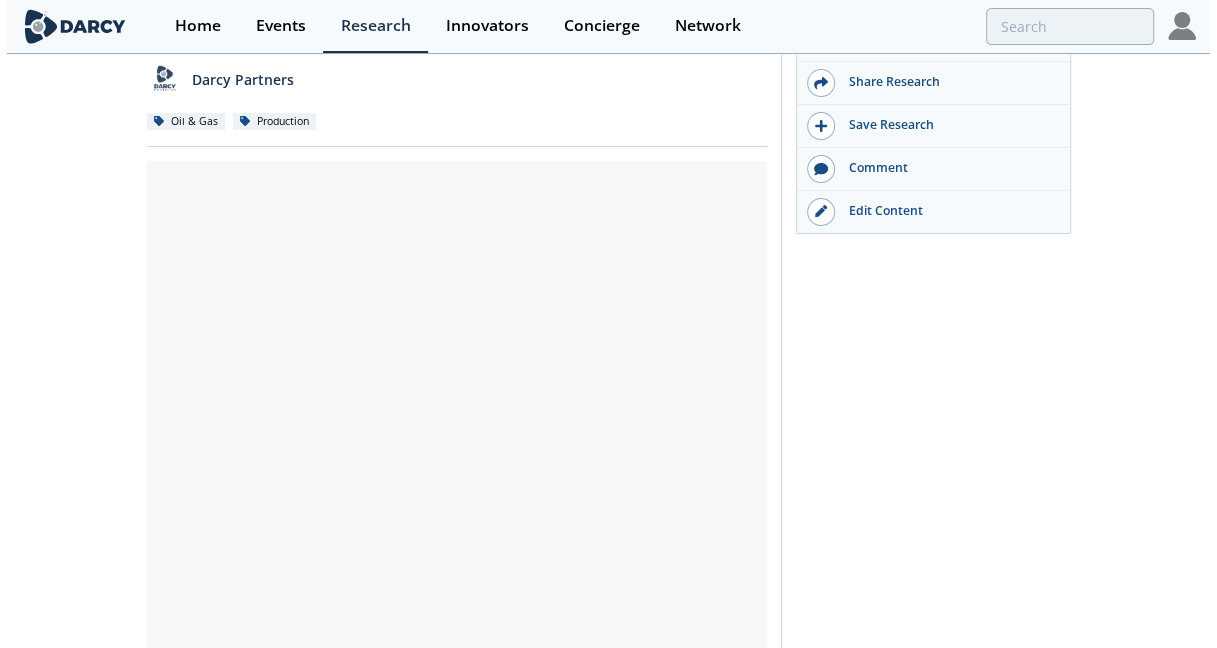 scroll, scrollTop: 300, scrollLeft: 0, axis: vertical 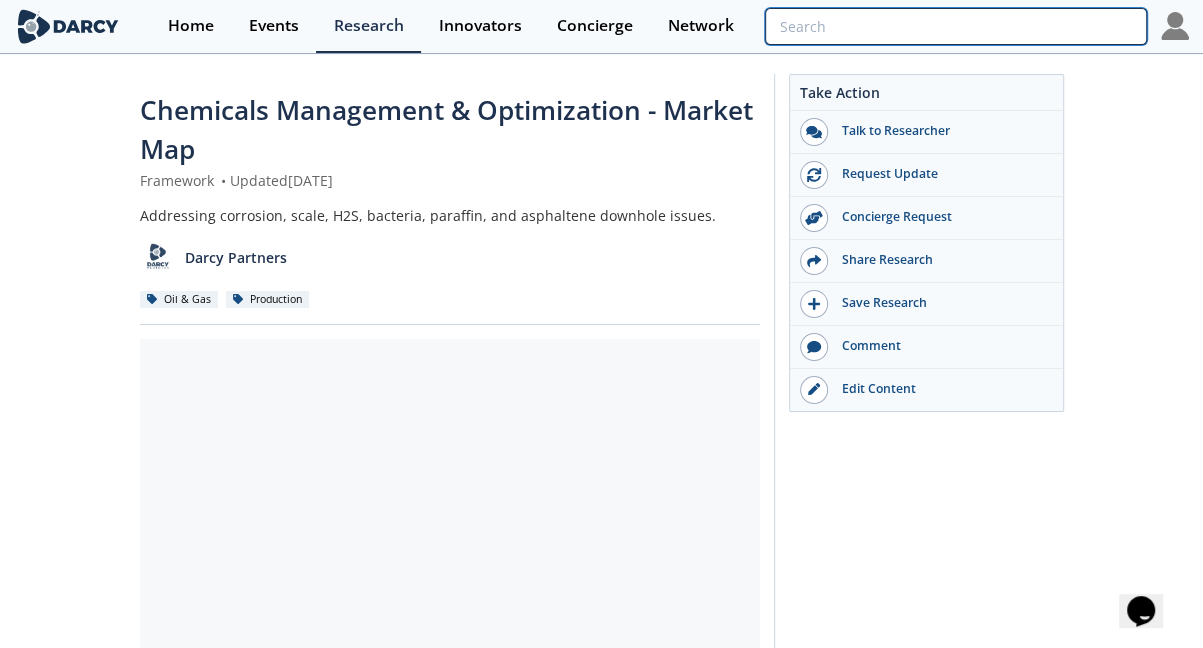 click at bounding box center [956, 26] 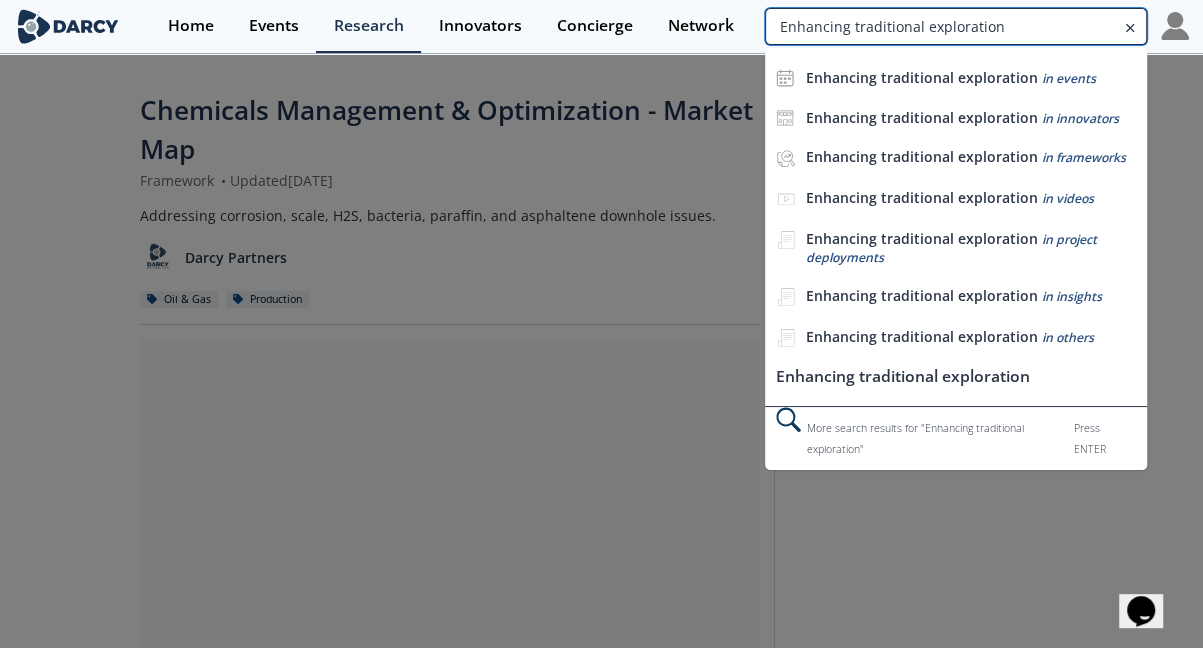 type on "Enhancing traditional exploration" 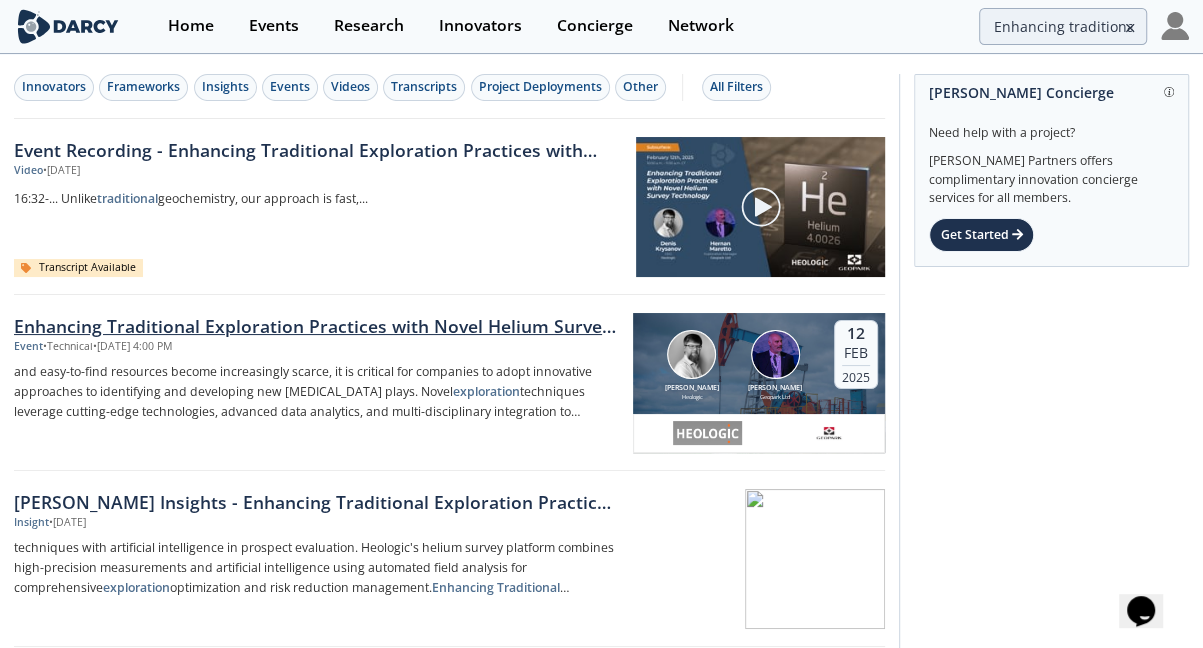 click on "Enhancing Traditional Exploration Practices with Novel Helium Survey Technology" at bounding box center (316, 326) 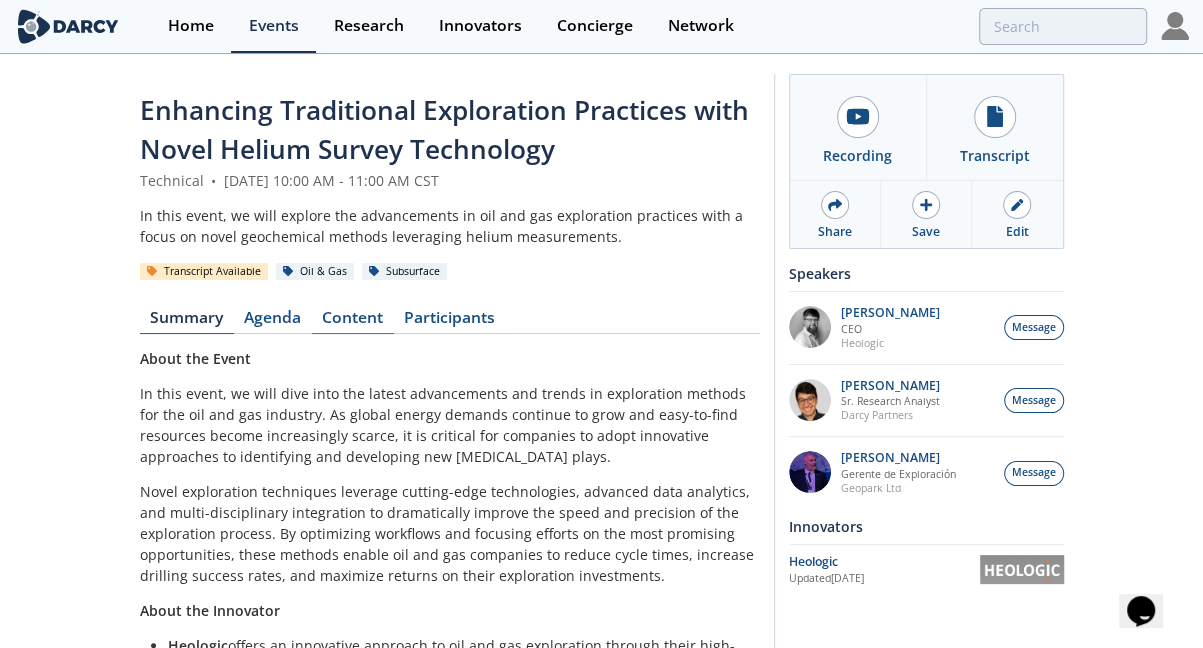 click on "Content" at bounding box center (353, 322) 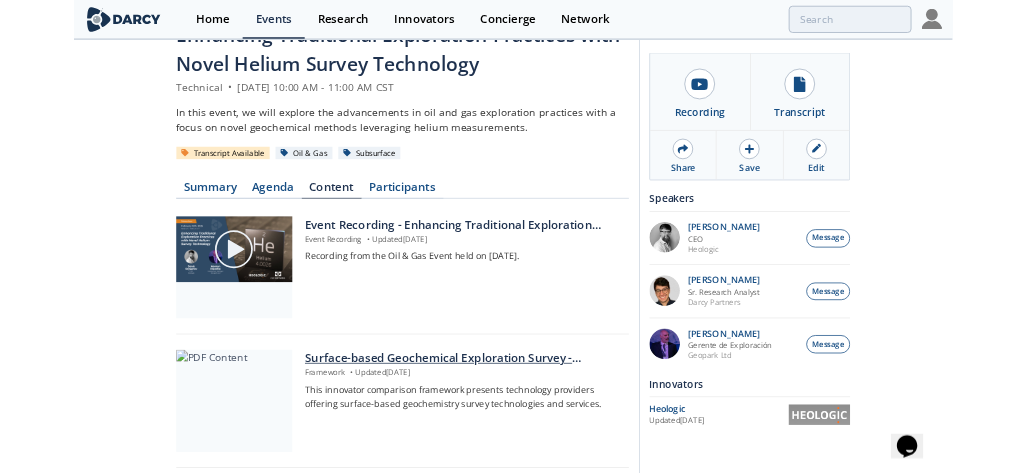 scroll, scrollTop: 22, scrollLeft: 0, axis: vertical 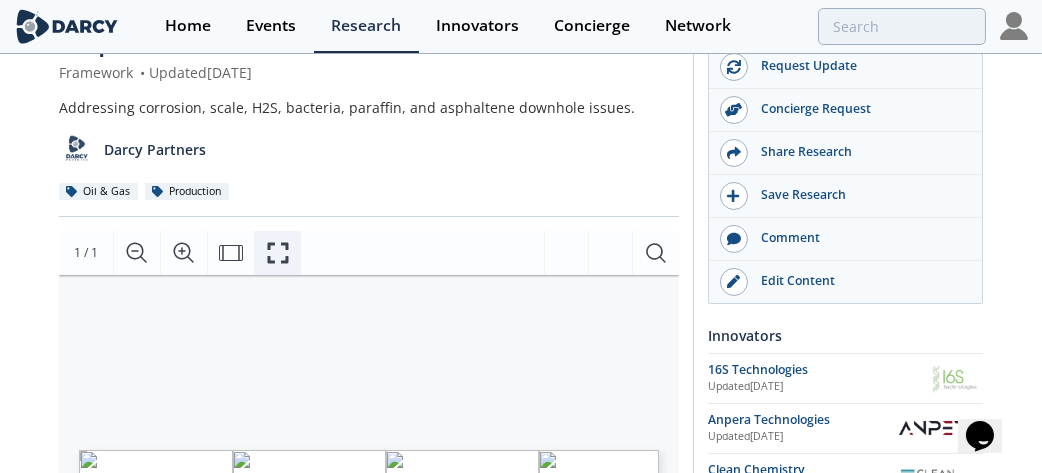 click 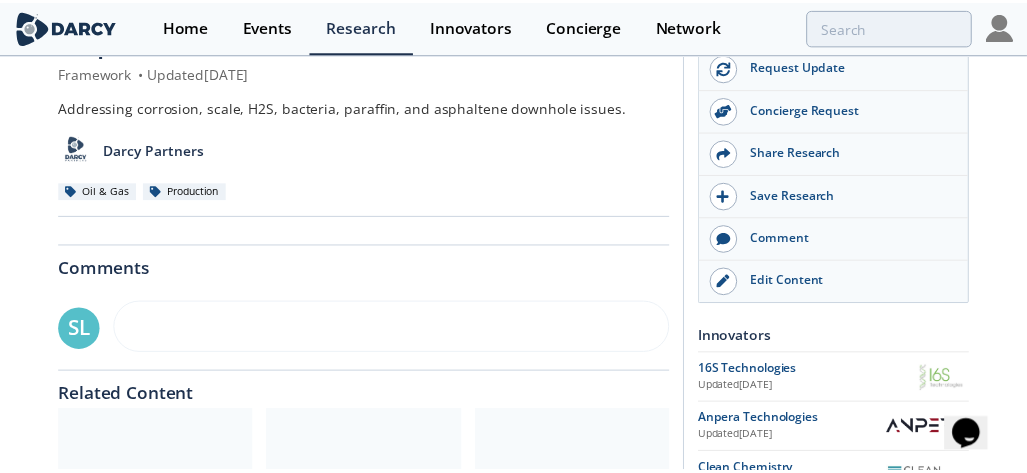 scroll, scrollTop: 0, scrollLeft: 0, axis: both 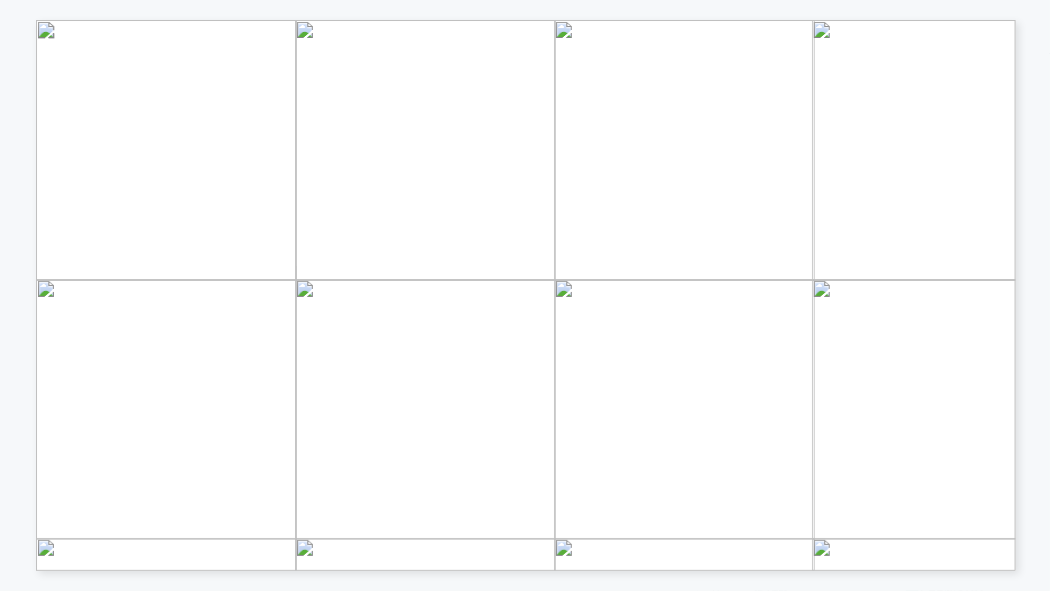 click at bounding box center [671, 347] 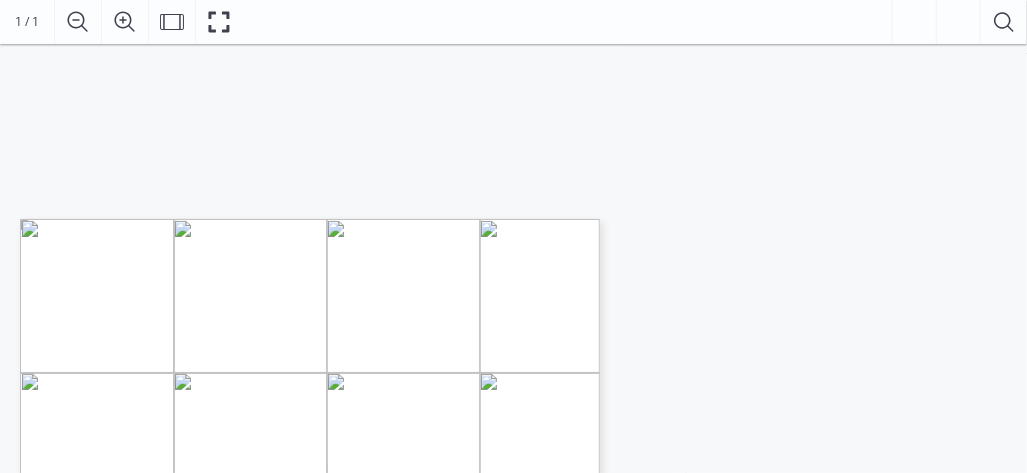 scroll, scrollTop: 200, scrollLeft: 0, axis: vertical 